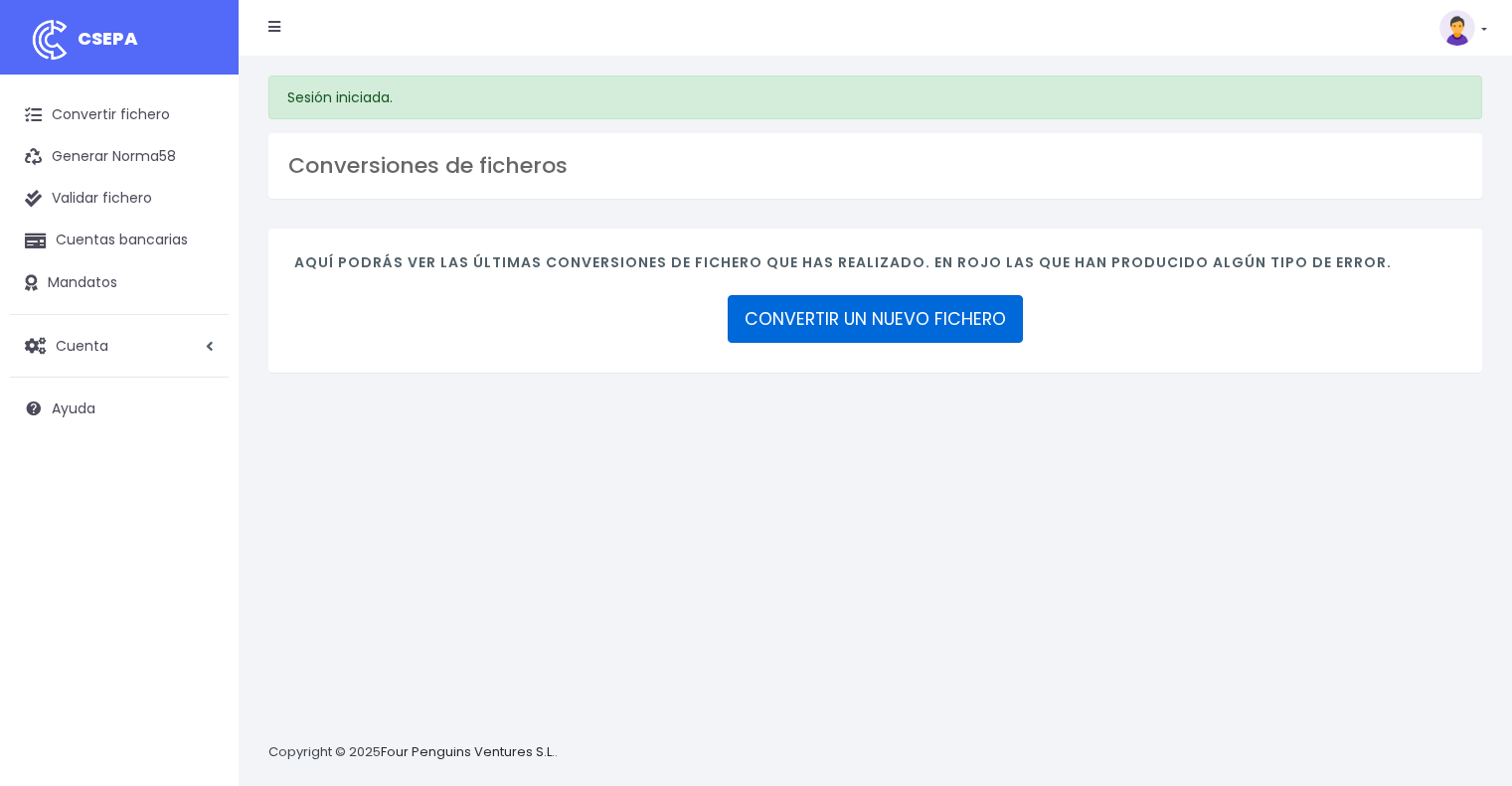 scroll, scrollTop: 0, scrollLeft: 0, axis: both 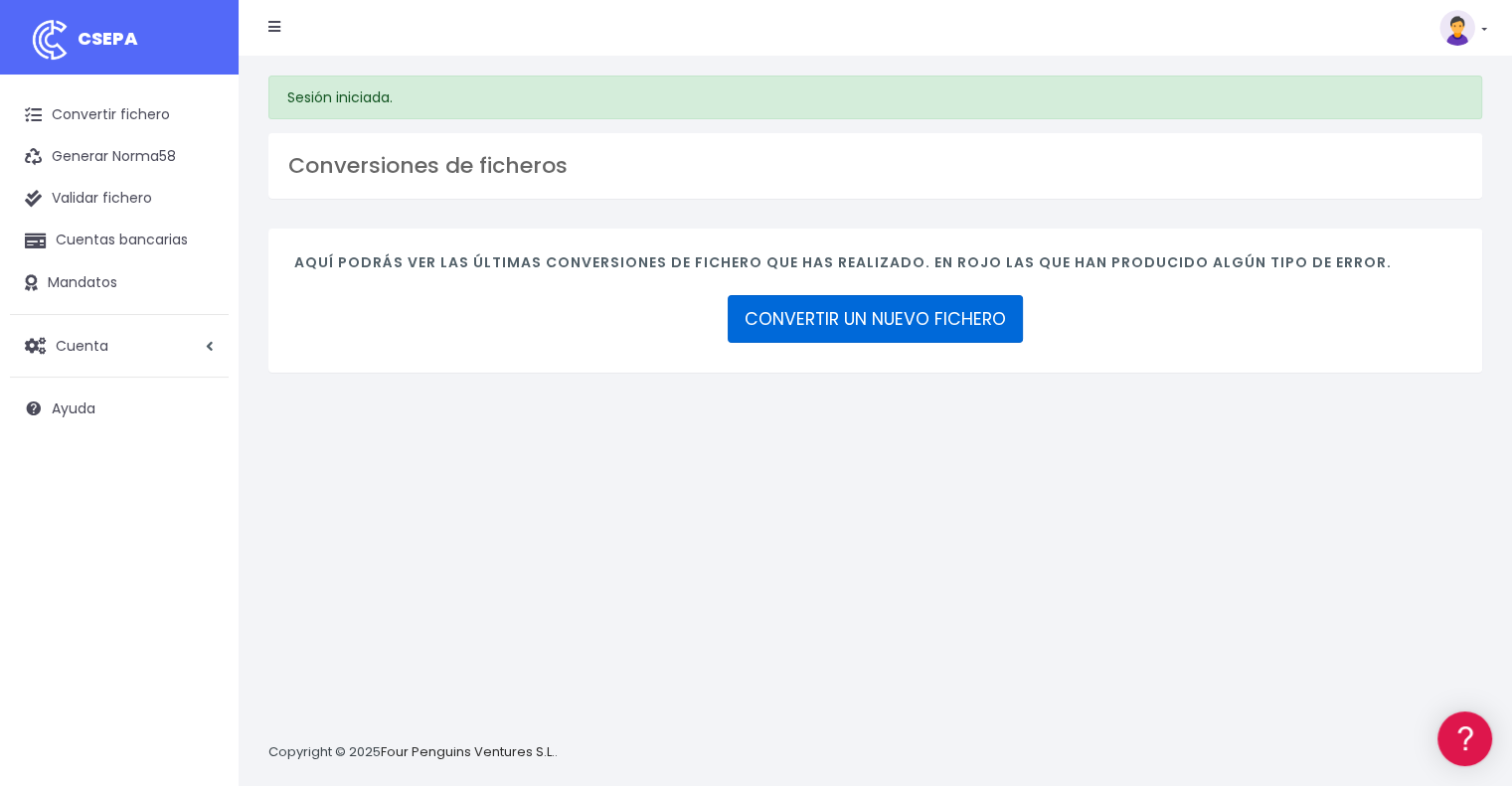 click on "CONVERTIR UN NUEVO FICHERO" at bounding box center (875, 319) 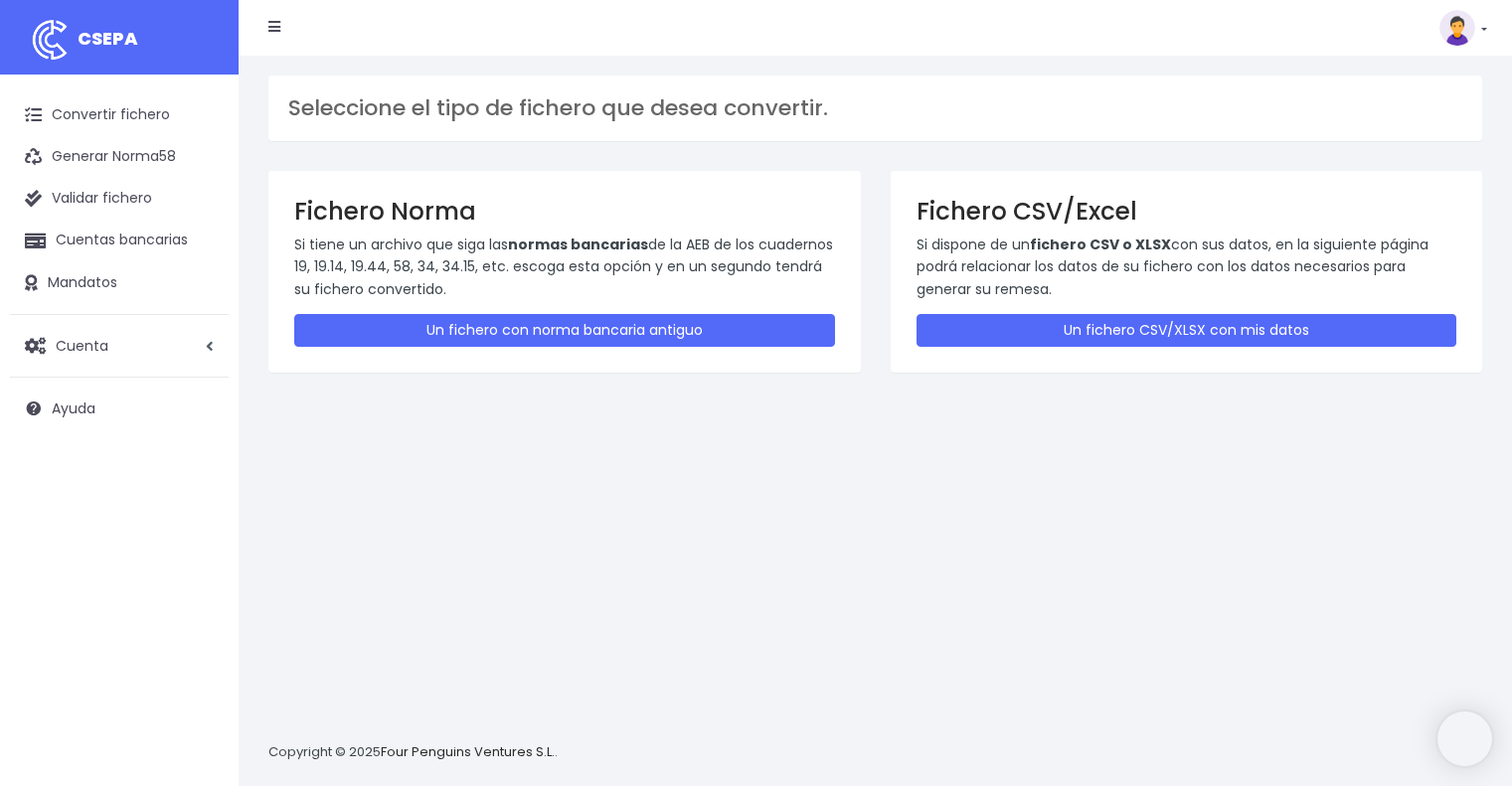 scroll, scrollTop: 0, scrollLeft: 0, axis: both 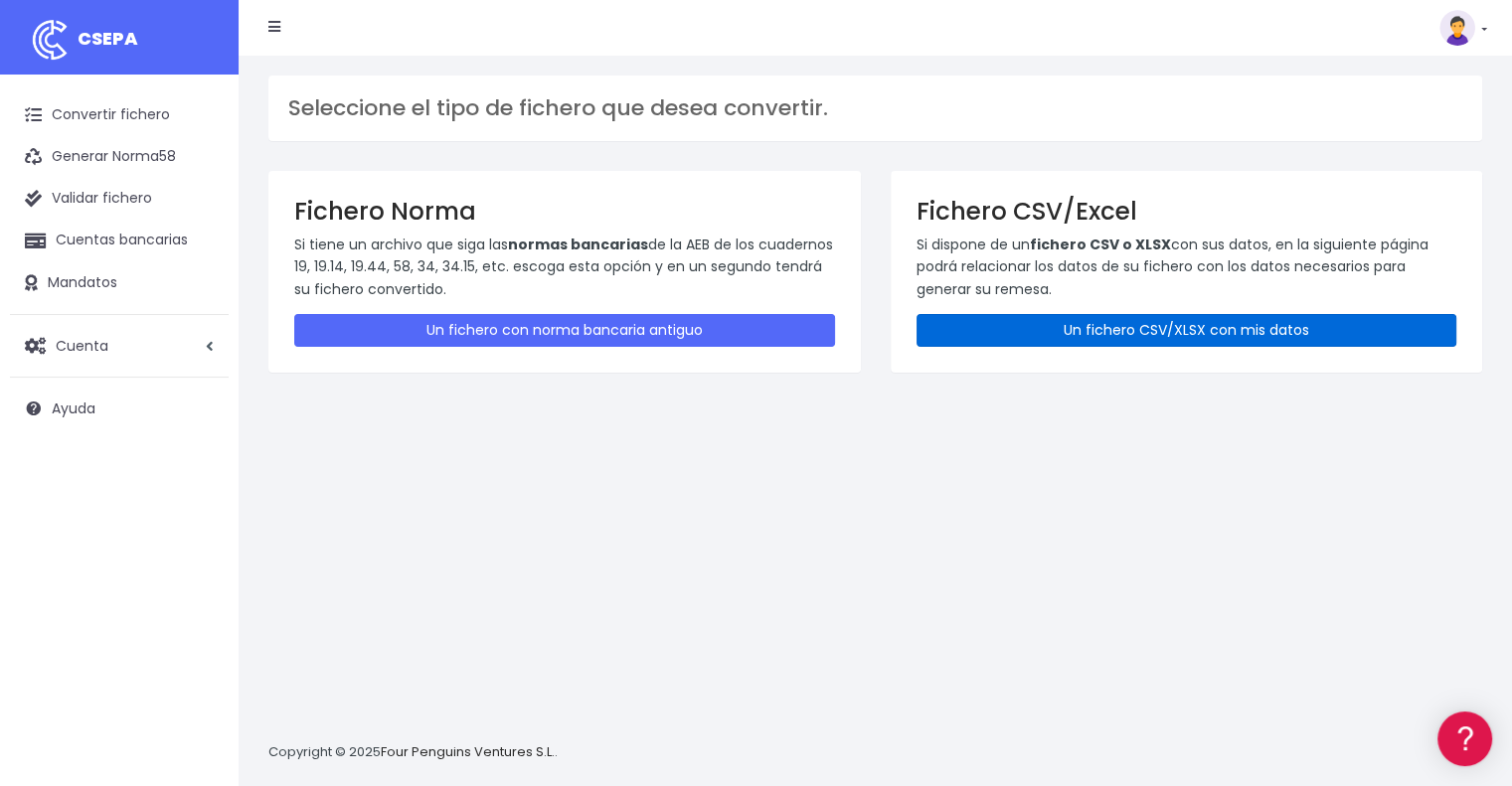 click on "Un fichero CSV/XLSX con mis datos" at bounding box center (1187, 330) 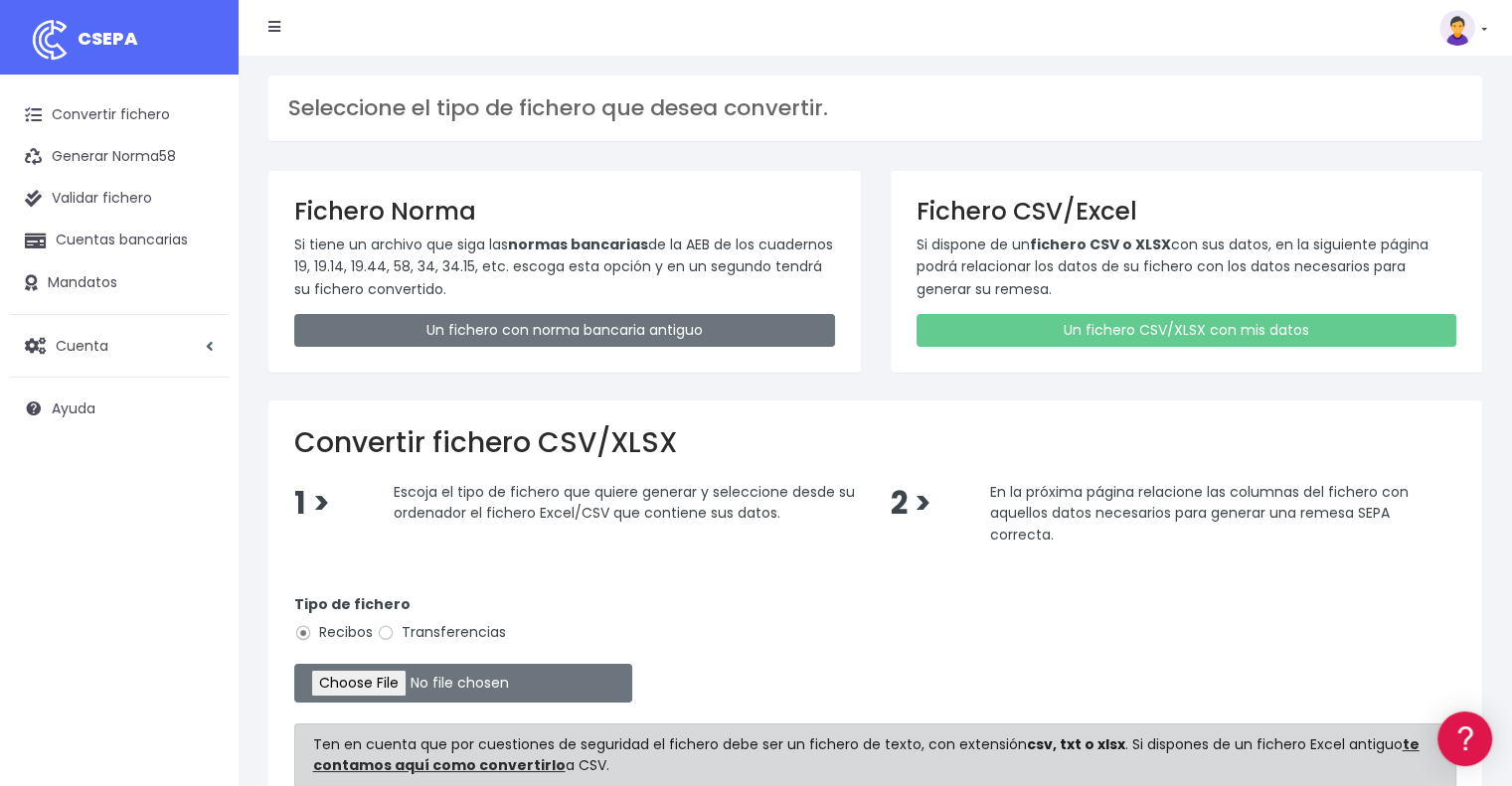 click on "Transferencias" at bounding box center (441, 632) 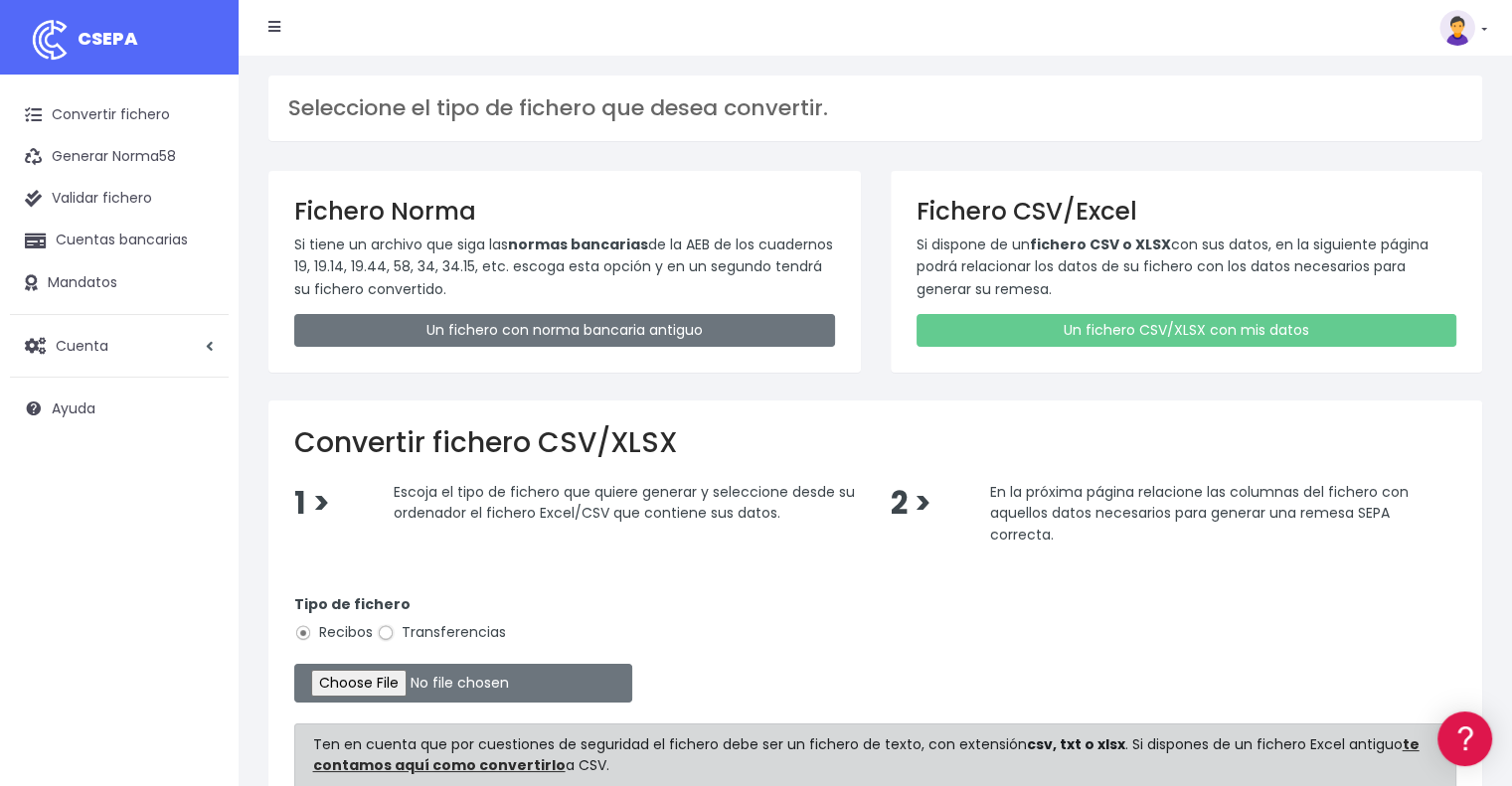 click on "Transferencias" at bounding box center [386, 633] 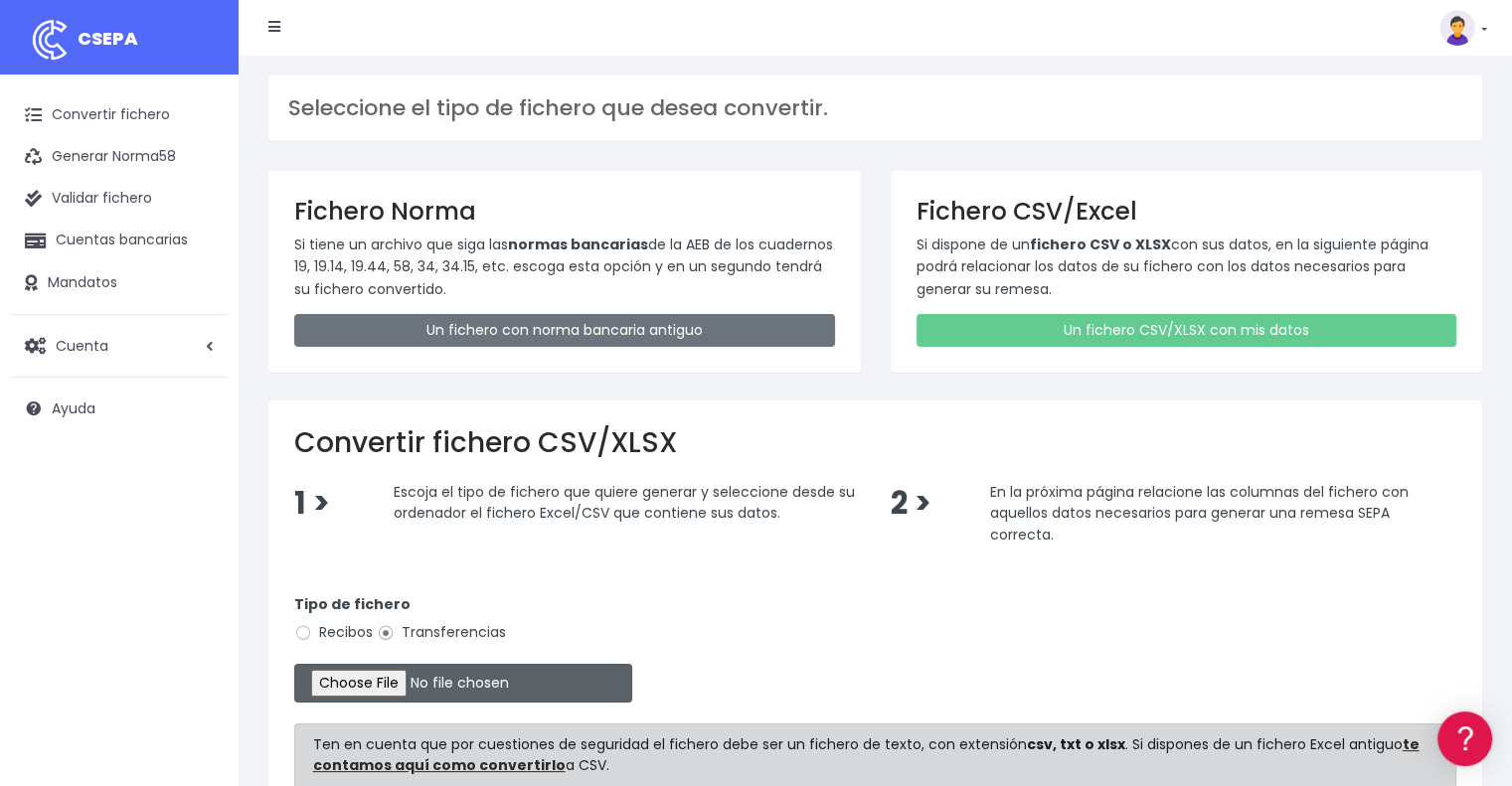 click at bounding box center [463, 683] 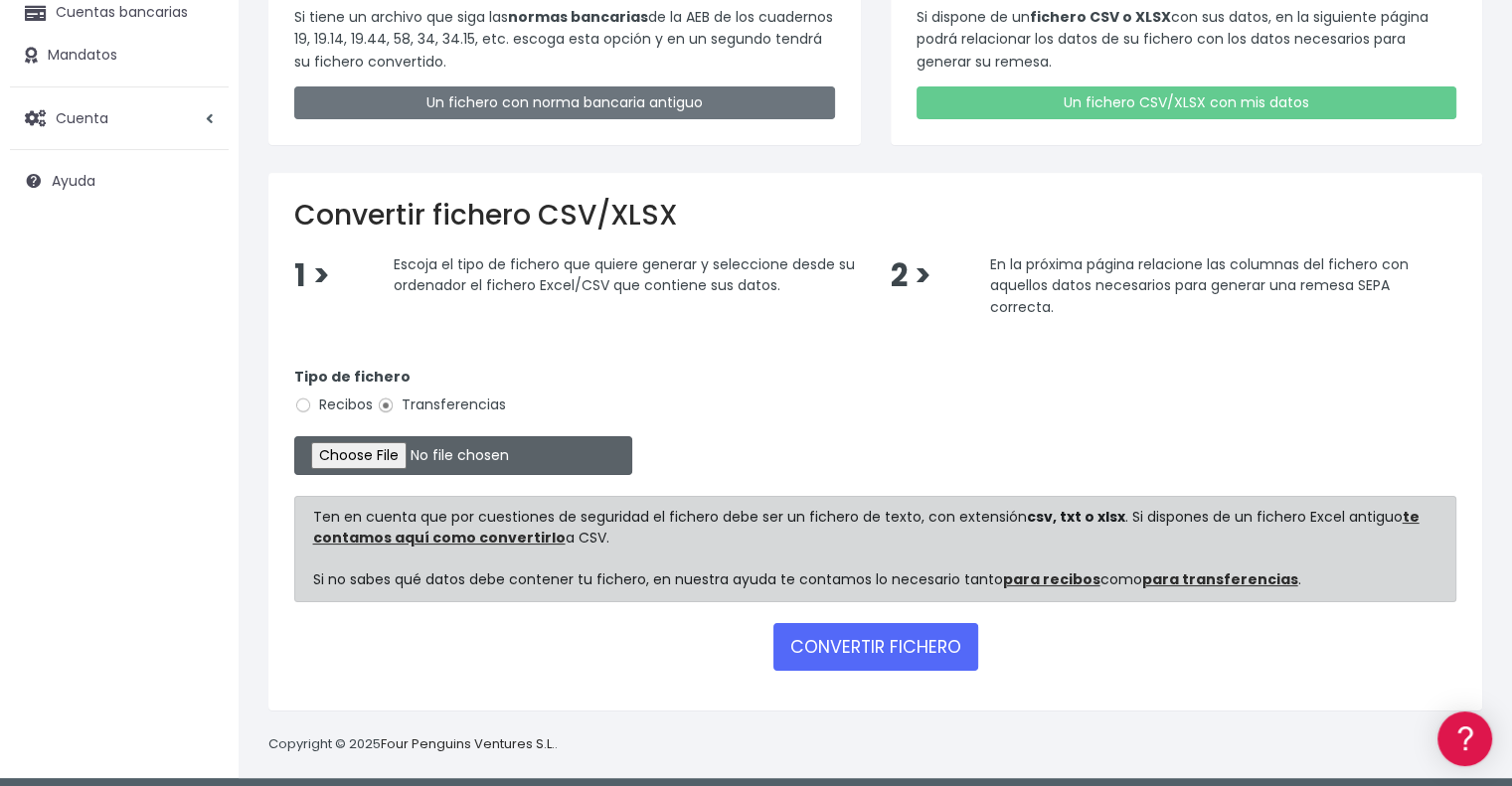 scroll, scrollTop: 235, scrollLeft: 0, axis: vertical 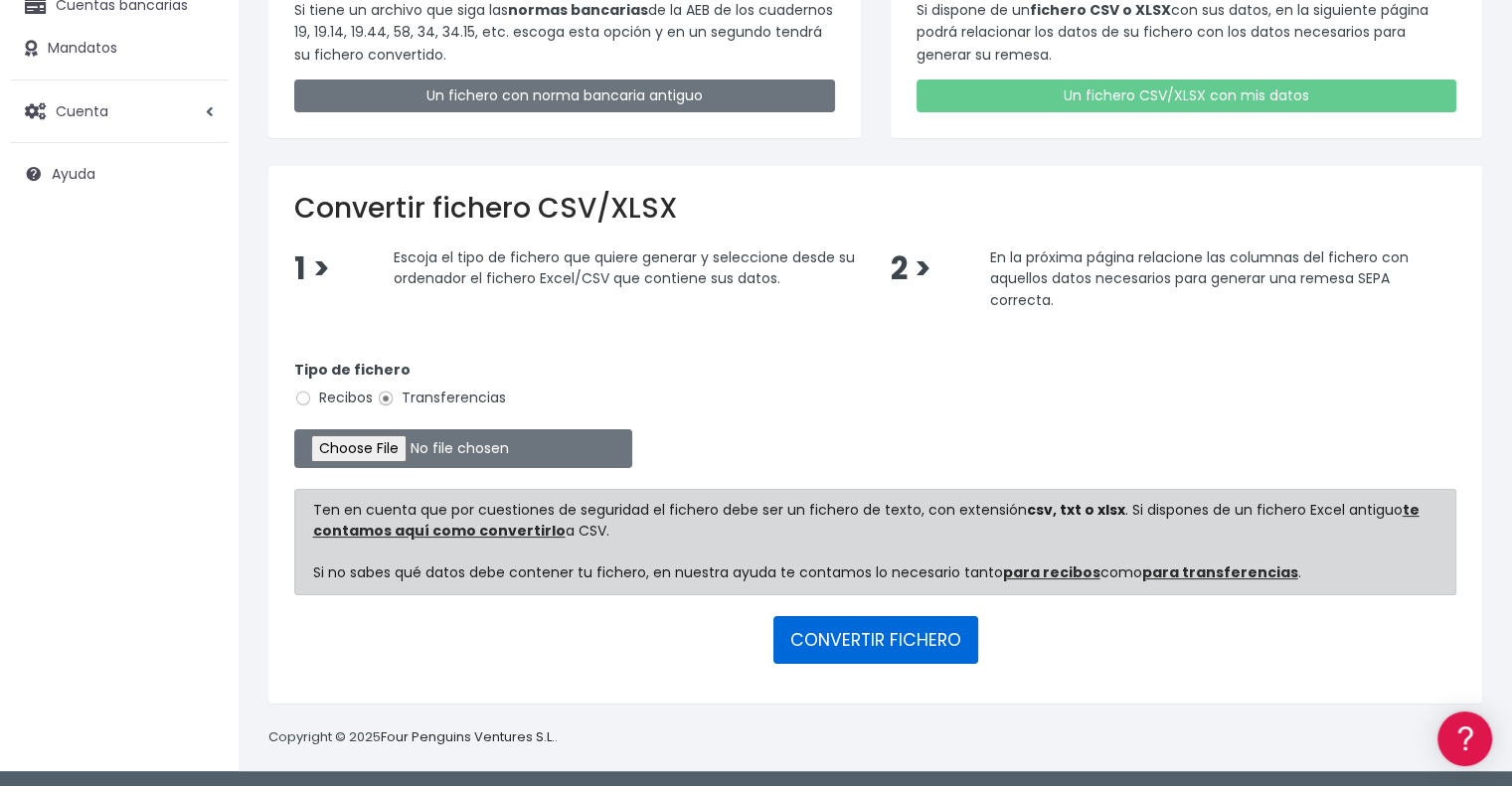 click on "CONVERTIR FICHERO" at bounding box center (876, 640) 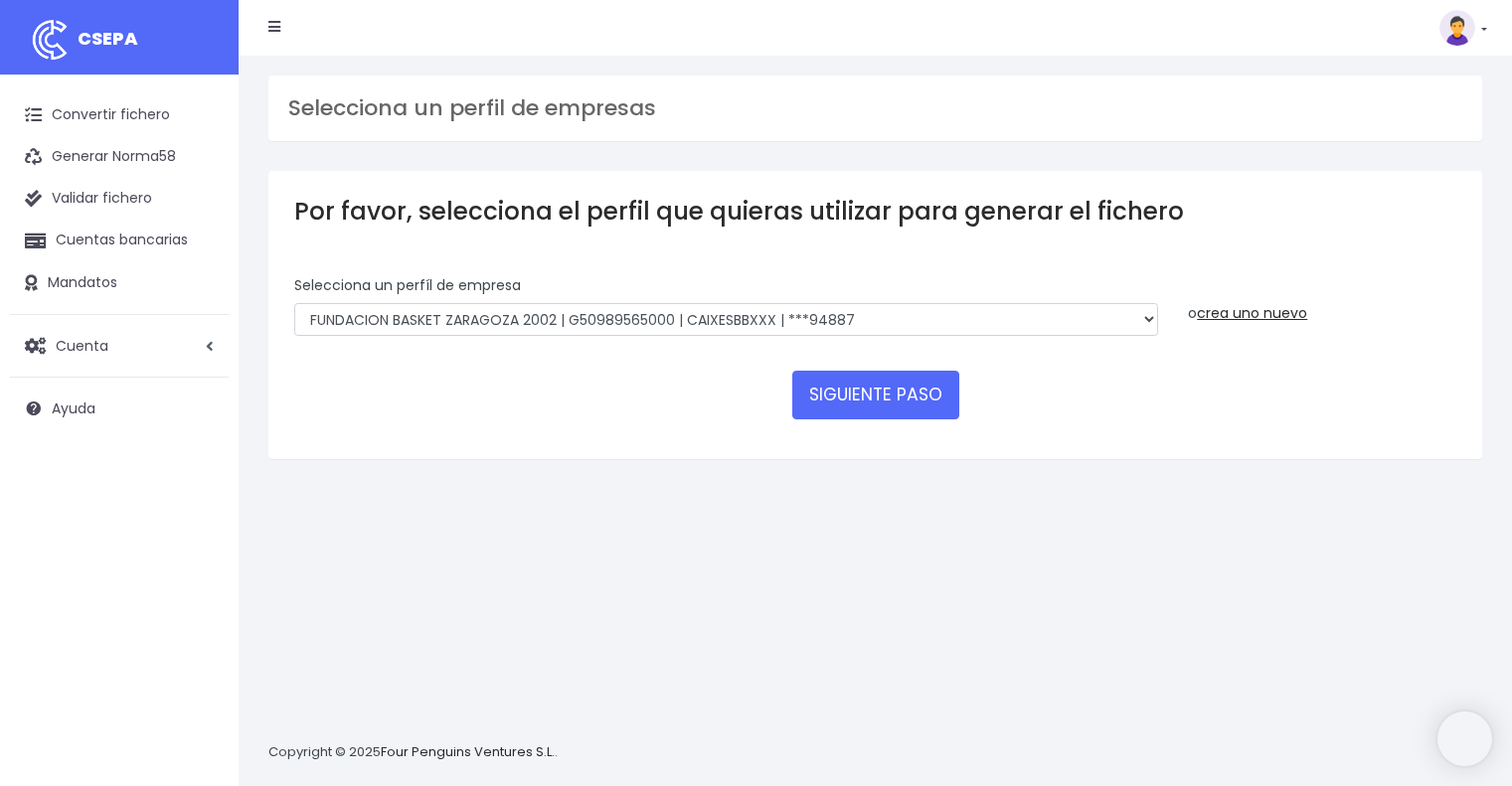 scroll, scrollTop: 0, scrollLeft: 0, axis: both 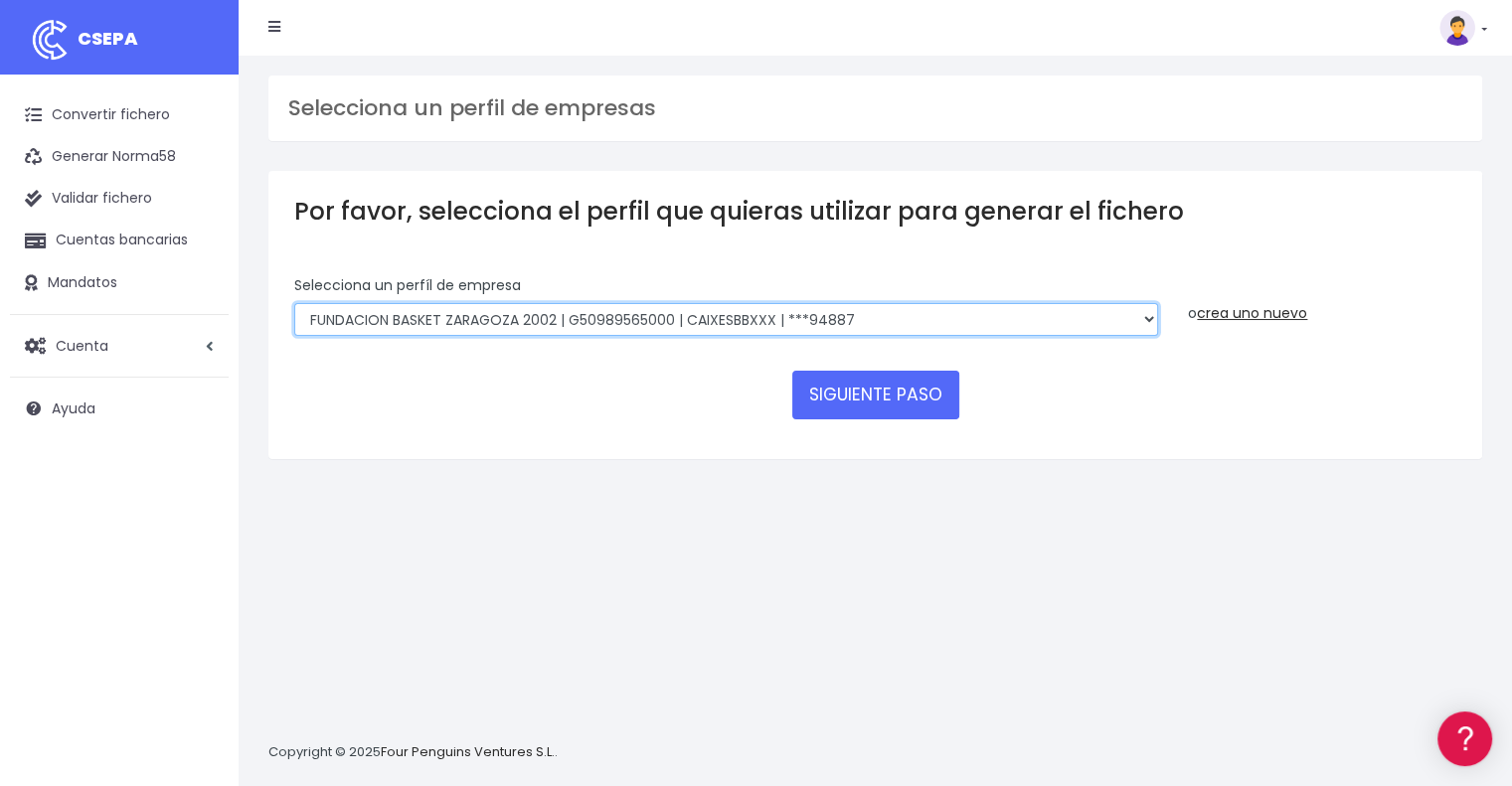 click on "FUNDACION BASKET ZARAGOZA 2002 | G50989565000 | CAIXESBBXXX | ***94887
BASKET ZARAGOZA 2002 SAD | A50913680000 | CAIXESBBXXX | ***04320
CLUB OLD SCHOOL BALONCESTO | G99485542000 | CAZRES2ZXXX | ***16953
CD BASKET ZARAGOZA 2002 | G01725589000 | CAIXESBBXXX | ***88472
BASKET ZARAGOZA 2002 SAD | A50913680000 | BCOEESMM191 | ***80026
FUNDACION BASKET ZARAGOZA 2002 | G50989565000 | CAZRES2ZXXX | ***75050
CD BASKET ZARAGOZA 2002 | G01725589000 | BCOEESMM191 | ***56921
CD BASKET ZARAGOZA 2002 | G01725589001 | BCOEESMM191 | ***56921
BASKET ZARAGOZA 2002 SAD | A50913680001 | BCOEESMM191 | ***80026
BM ZARAGOZA ADECOR | G99551061001 | BSCHESMMXXX | ***49936
FUNDACION BASKET ZARAGOZA 2002 | G50989565001 | CAZRES2ZXXX | ***18631
BASKET ZARAGOZA 2002 SAD | A50913680002 | CAZRES2ZXXX | ***47497" at bounding box center (726, 320) 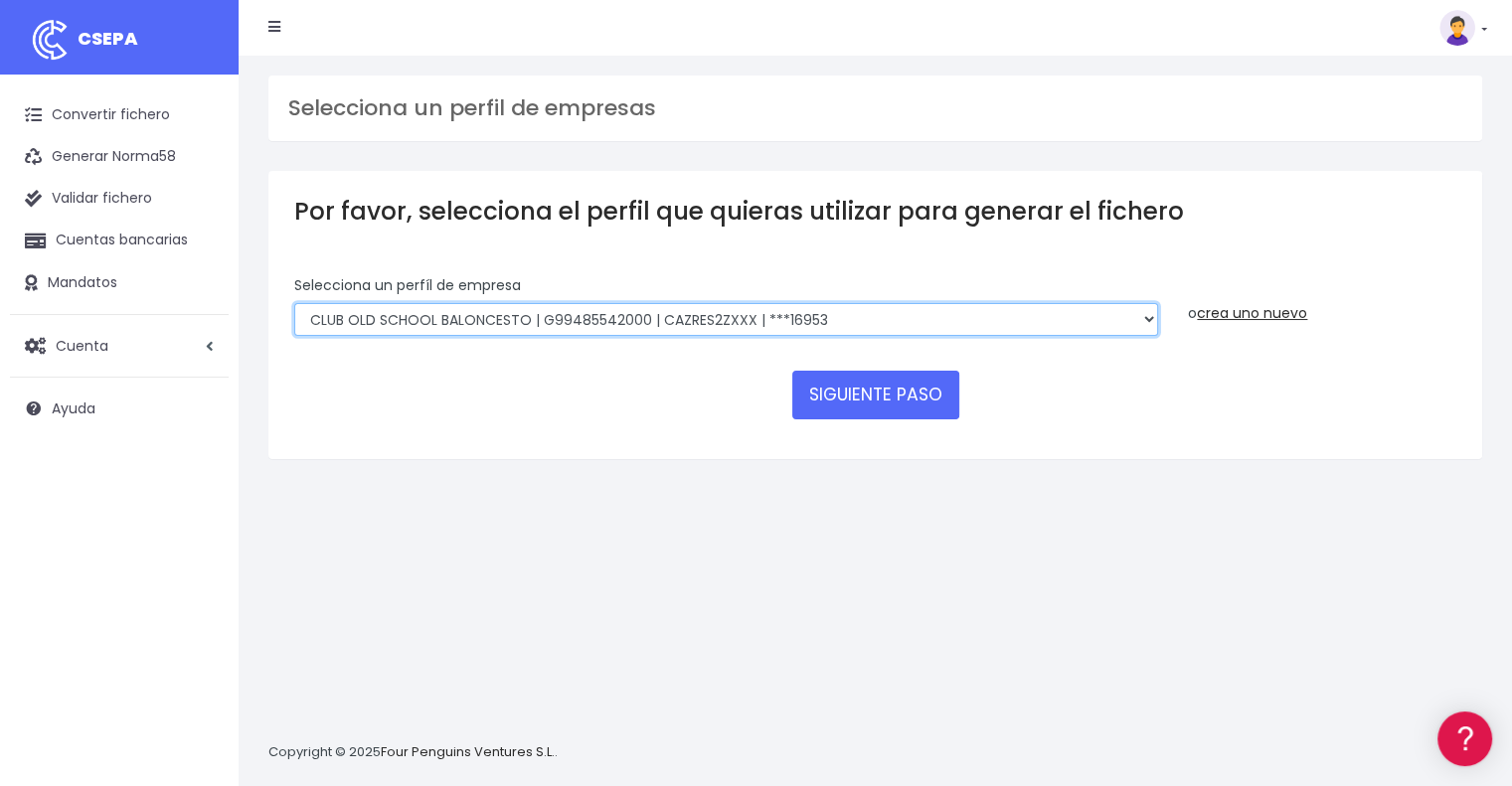 click on "FUNDACION BASKET ZARAGOZA 2002 | G50989565000 | CAIXESBBXXX | ***94887
BASKET ZARAGOZA 2002 SAD | A50913680000 | CAIXESBBXXX | ***04320
CLUB OLD SCHOOL BALONCESTO | G99485542000 | CAZRES2ZXXX | ***16953
CD BASKET ZARAGOZA 2002 | G01725589000 | CAIXESBBXXX | ***88472
BASKET ZARAGOZA 2002 SAD | A50913680000 | BCOEESMM191 | ***80026
FUNDACION BASKET ZARAGOZA 2002 | G50989565000 | CAZRES2ZXXX | ***75050
CD BASKET ZARAGOZA 2002 | G01725589000 | BCOEESMM191 | ***56921
CD BASKET ZARAGOZA 2002 | G01725589001 | BCOEESMM191 | ***56921
BASKET ZARAGOZA 2002 SAD | A50913680001 | BCOEESMM191 | ***80026
BM ZARAGOZA ADECOR | G99551061001 | BSCHESMMXXX | ***49936
FUNDACION BASKET ZARAGOZA 2002 | G50989565001 | CAZRES2ZXXX | ***18631
BASKET ZARAGOZA 2002 SAD | A50913680002 | CAZRES2ZXXX | ***47497" at bounding box center [726, 320] 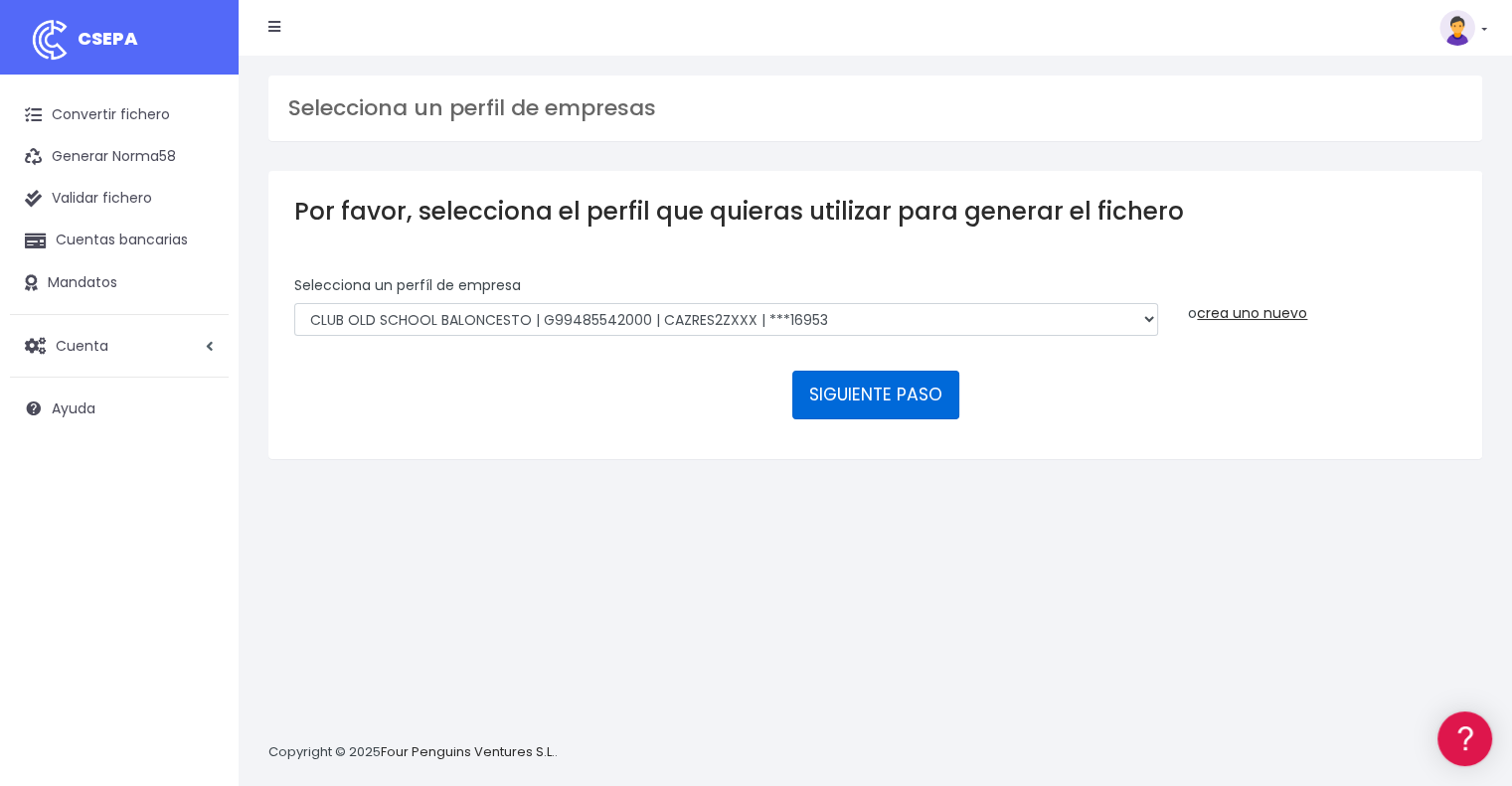 click on "SIGUIENTE PASO" at bounding box center [876, 394] 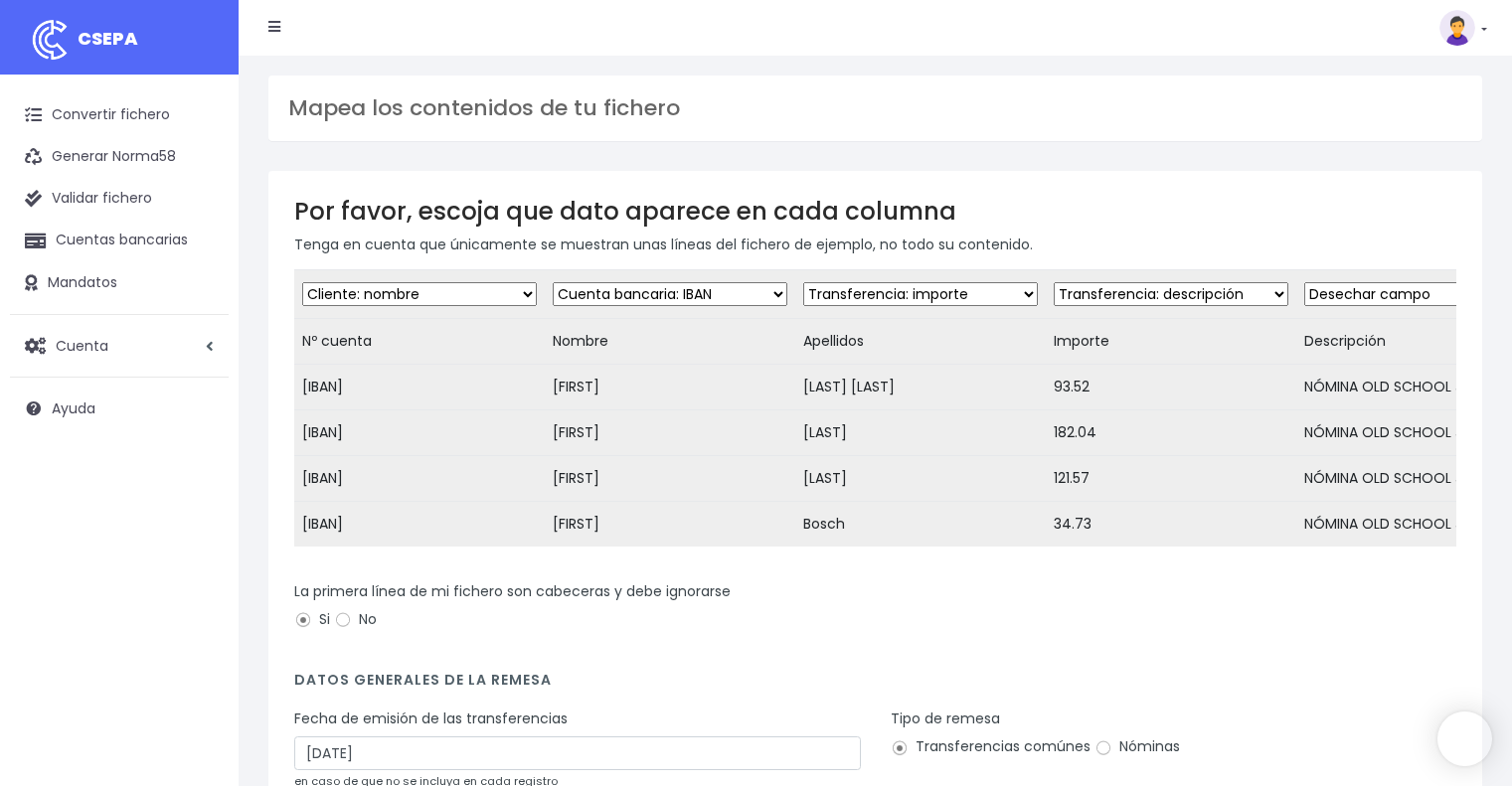 scroll, scrollTop: 0, scrollLeft: 0, axis: both 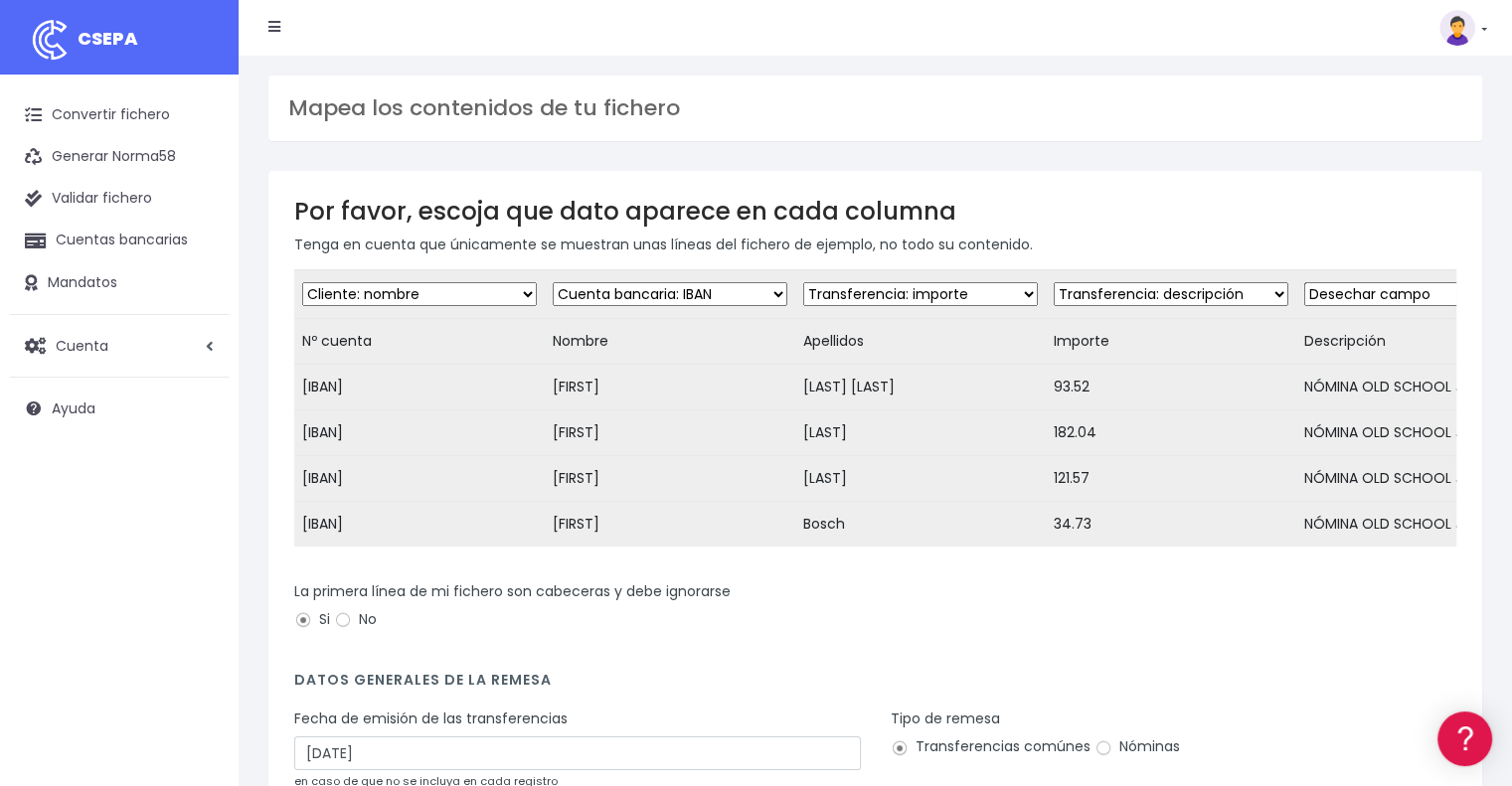 click on "Desechar campo
Cliente: [NAME]
Cliente: [DOCUMENT_ID]
Cliente: [EMAIL]
Cliente: [REFERENCE]
Cuenta bancaria: [BIC]
Cuenta bancaria: [IBAN]
Cuenta bancaria: [ACCOUNT_NUMBER]
Transferencia: [AMOUNT]
Transferencia: [CHARGE_DATE]
Transferencia: [DESCRIPTION]
Transferencia: [IDENTIFIER]" at bounding box center [420, 294] 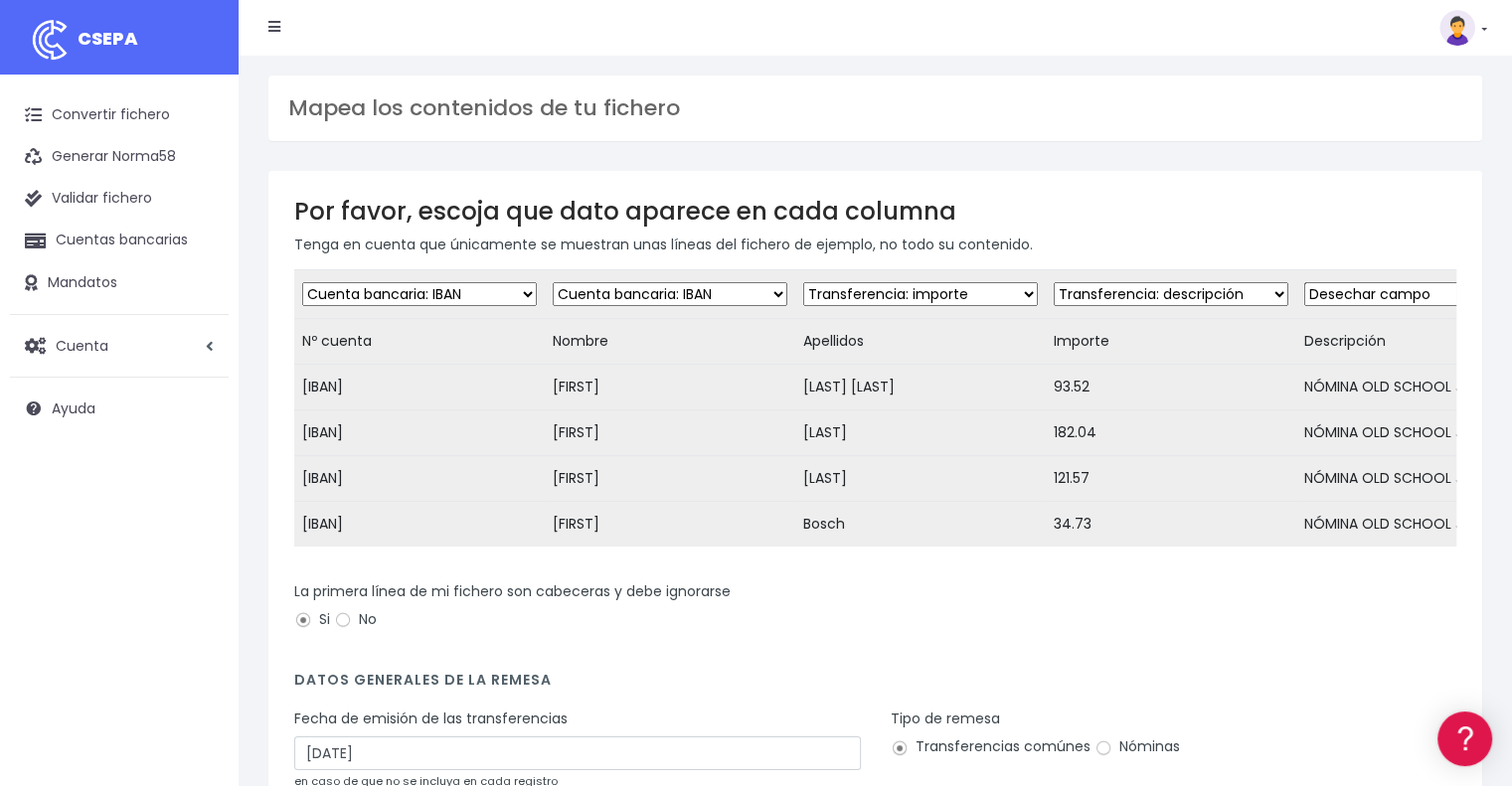 click on "Desechar campo
Cliente: [NAME]
Cliente: [DOCUMENT_ID]
Cliente: [EMAIL]
Cliente: [REFERENCE]
Cuenta bancaria: [BIC]
Cuenta bancaria: [IBAN]
Cuenta bancaria: [ACCOUNT_NUMBER]
Transferencia: [AMOUNT]
Transferencia: [CHARGE_DATE]
Transferencia: [DESCRIPTION]
Transferencia: [IDENTIFIER]" at bounding box center (420, 294) 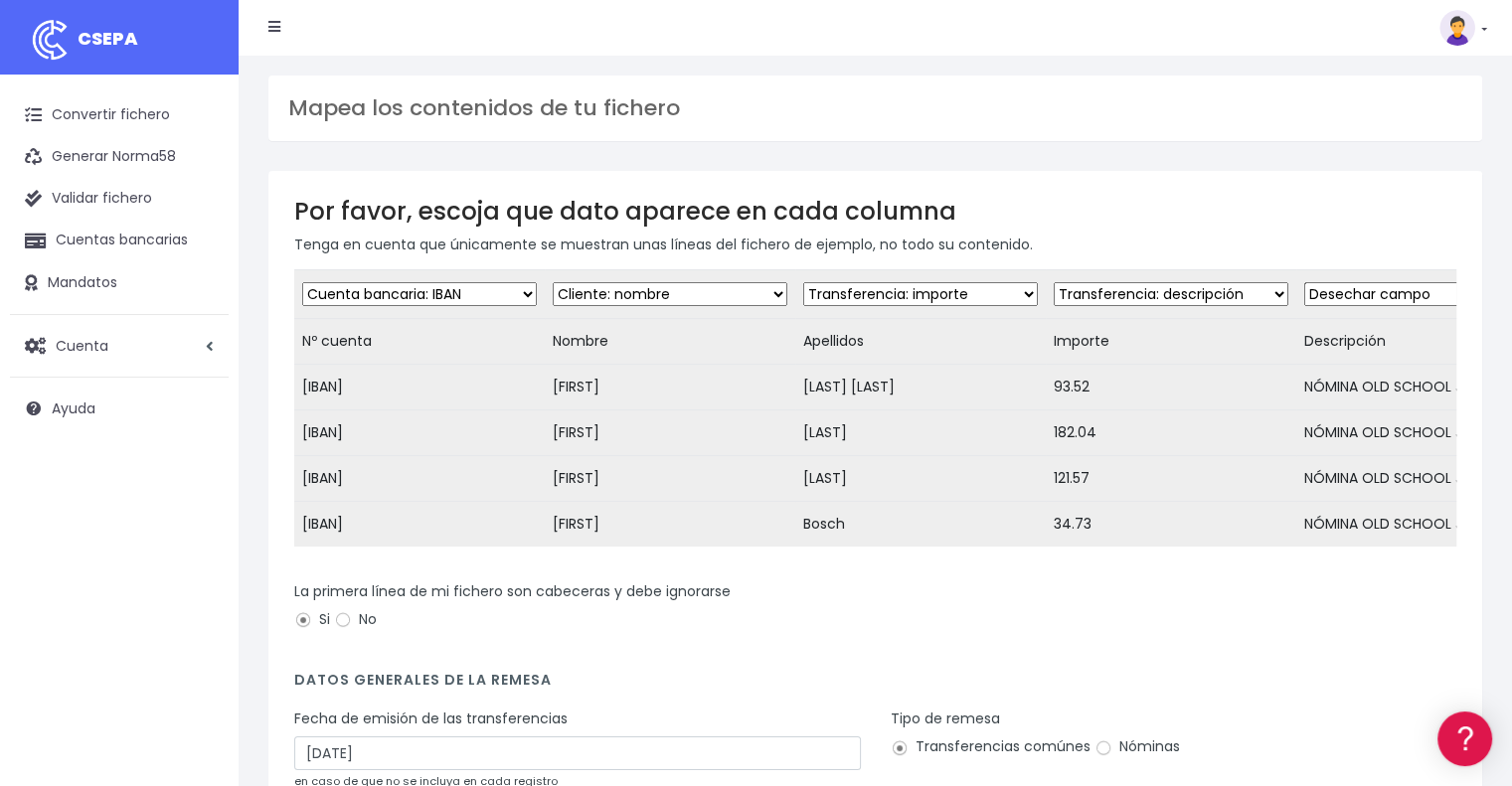 click on "Desechar campo
Cliente: nombre
Cliente: DNI
Cliente: Email
Cliente: referencia
Cuenta bancaria: BIC
Cuenta bancaria: IBAN
Cuenta bancaria: CC
Transferencia: importe
Transferencia: fecha de cargo
Transferencia: descripción
Transferencia: identificador" at bounding box center [921, 294] 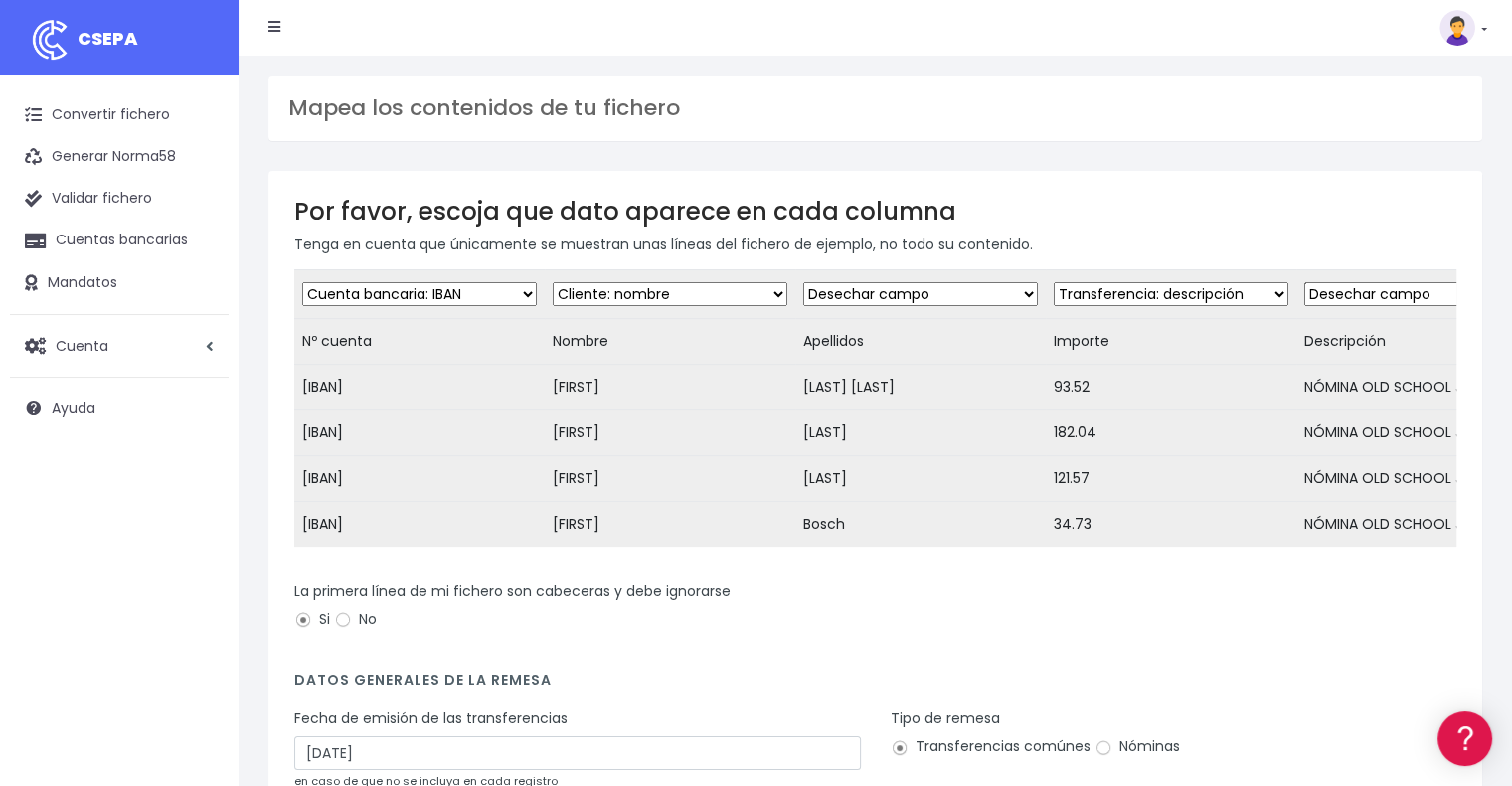 click on "Desechar campo
Cliente: nombre
Cliente: DNI
Cliente: Email
Cliente: referencia
Cuenta bancaria: BIC
Cuenta bancaria: IBAN
Cuenta bancaria: CC
Transferencia: importe
Transferencia: fecha de cargo
Transferencia: descripción
Transferencia: identificador" at bounding box center [921, 294] 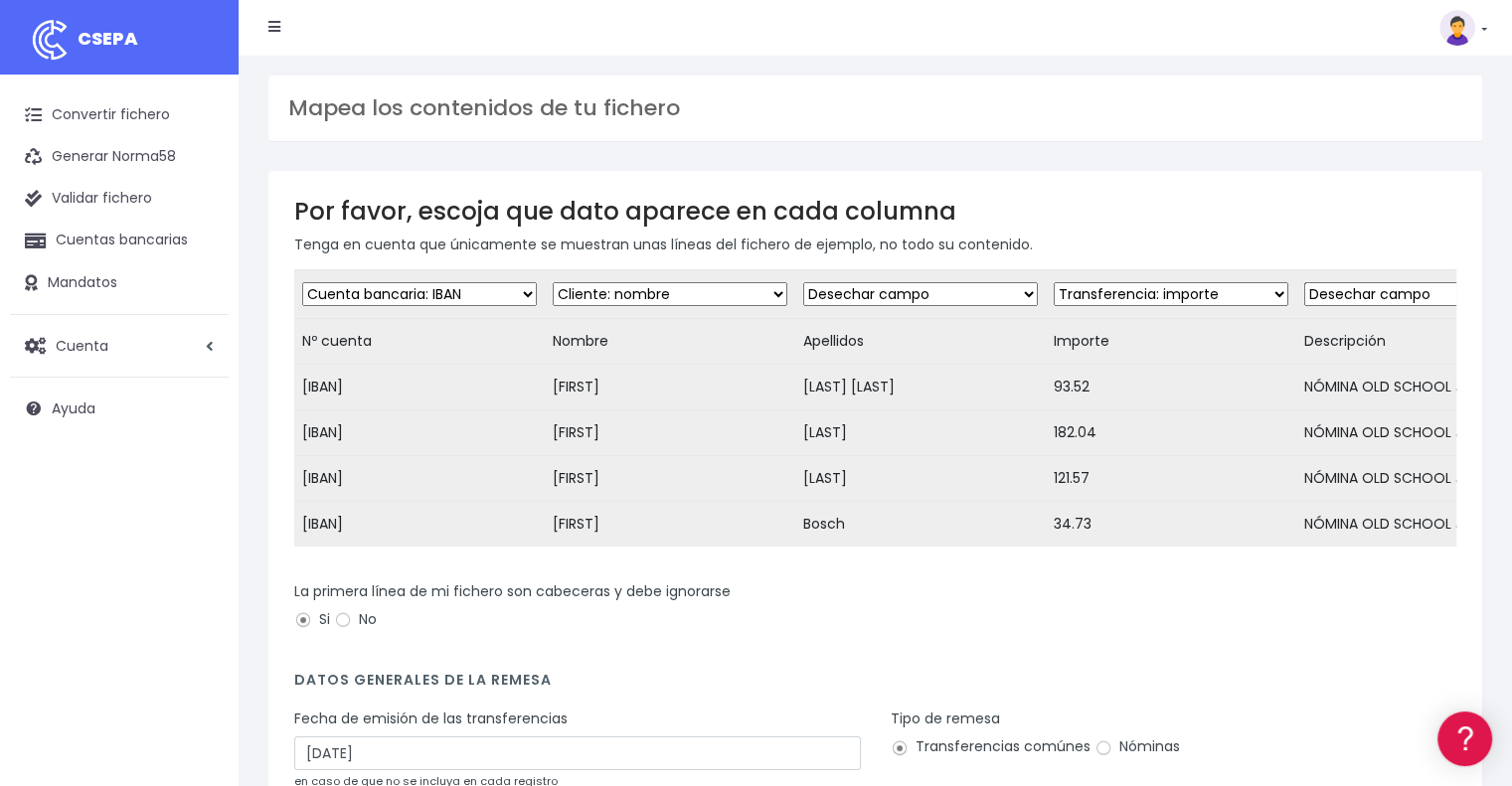 click on "Desechar campo
Cliente: nombre
Cliente: DNI
Cliente: Email
Cliente: referencia
Cuenta bancaria: BIC
Cuenta bancaria: IBAN
Cuenta bancaria: CC
Transferencia: importe
Transferencia: fecha de cargo
Transferencia: descripción
Transferencia: identificador" at bounding box center [1422, 294] 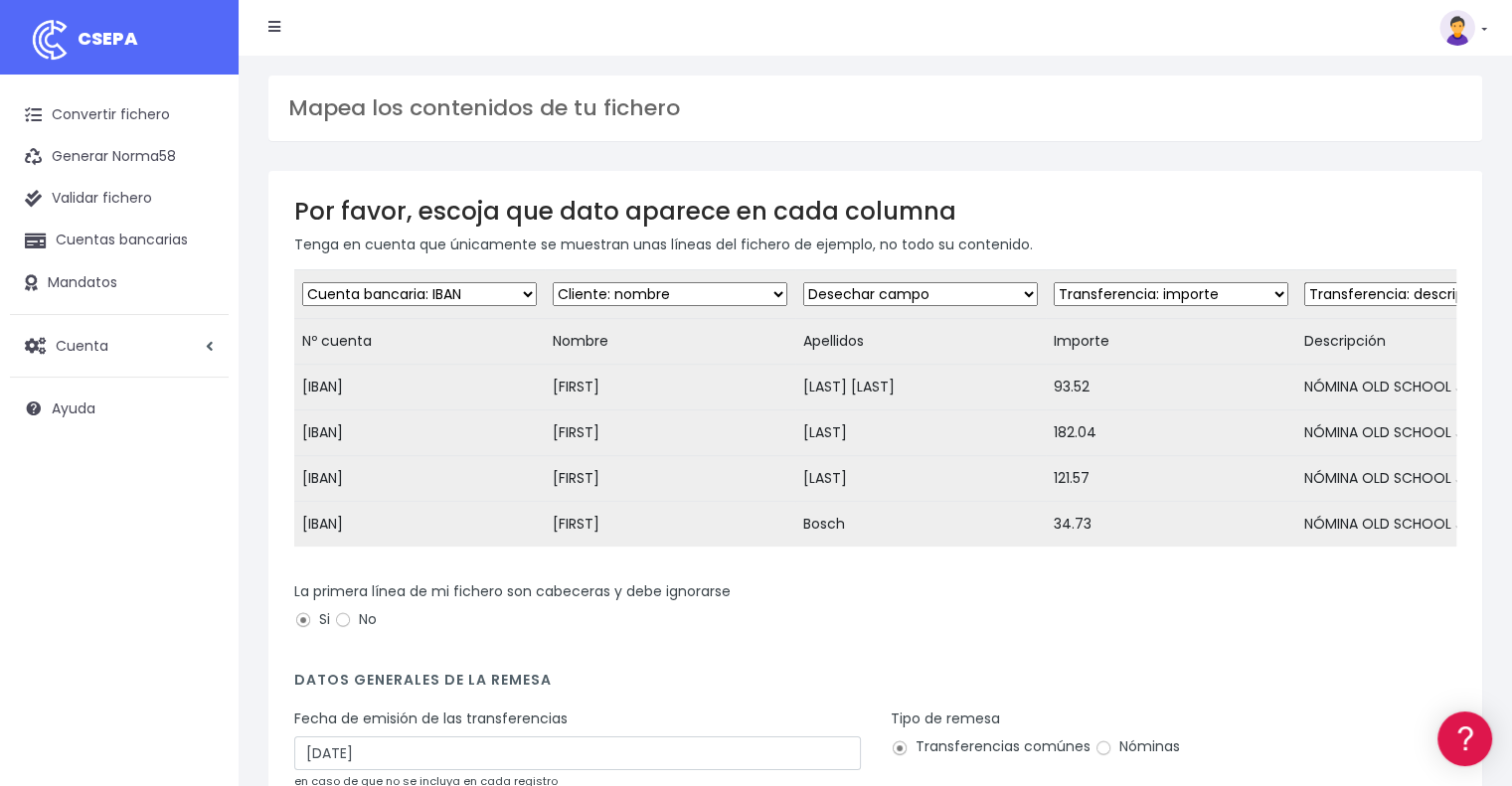 click on "Desechar campo
Cliente: nombre
Cliente: DNI
Cliente: Email
Cliente: referencia
Cuenta bancaria: BIC
Cuenta bancaria: IBAN
Cuenta bancaria: CC
Transferencia: importe
Transferencia: fecha de cargo
Transferencia: descripción
Transferencia: identificador" at bounding box center [1422, 294] 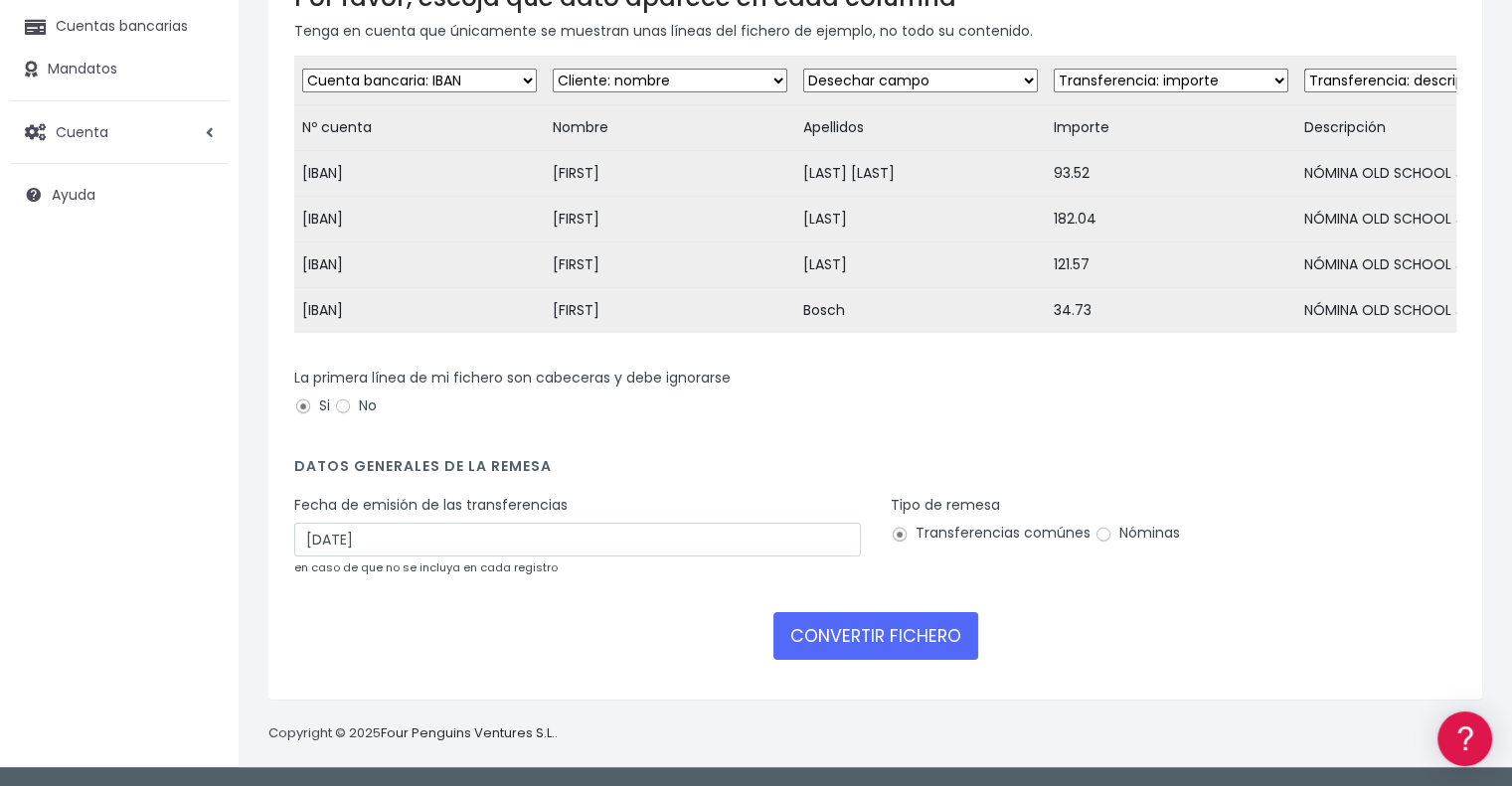 scroll, scrollTop: 225, scrollLeft: 0, axis: vertical 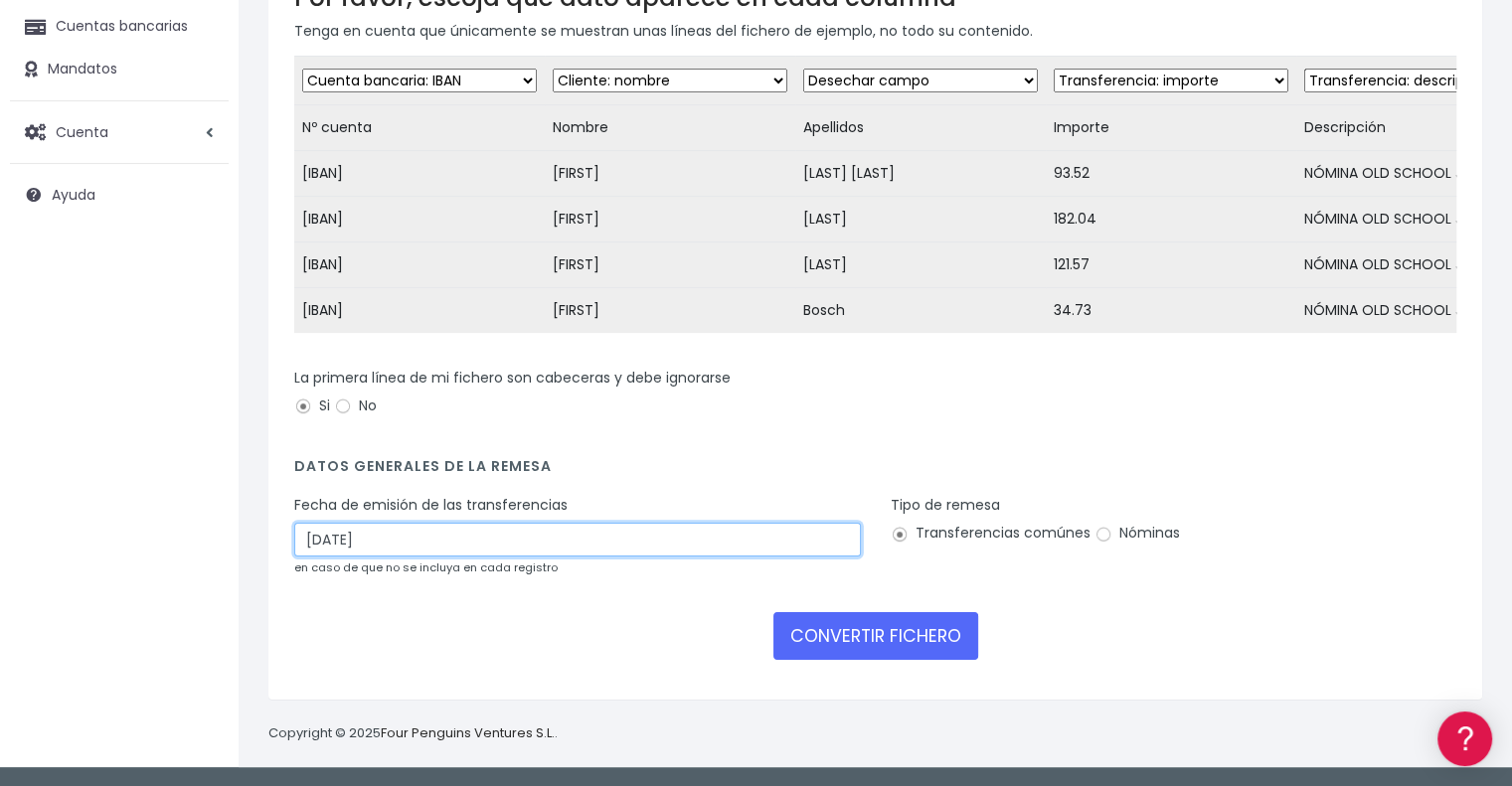 click on "08/07/2025" at bounding box center (578, 540) 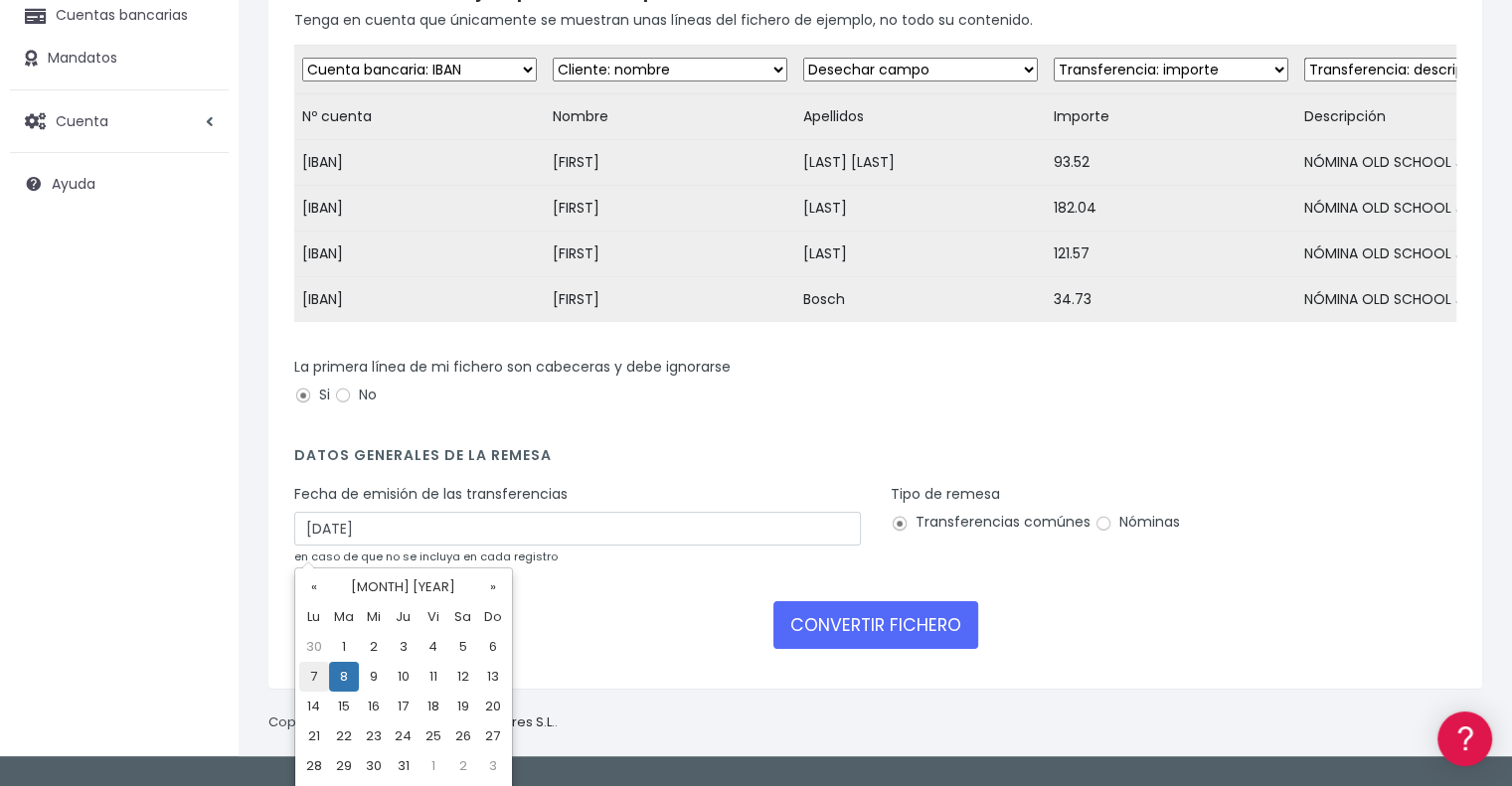 click on "7" at bounding box center [314, 647] 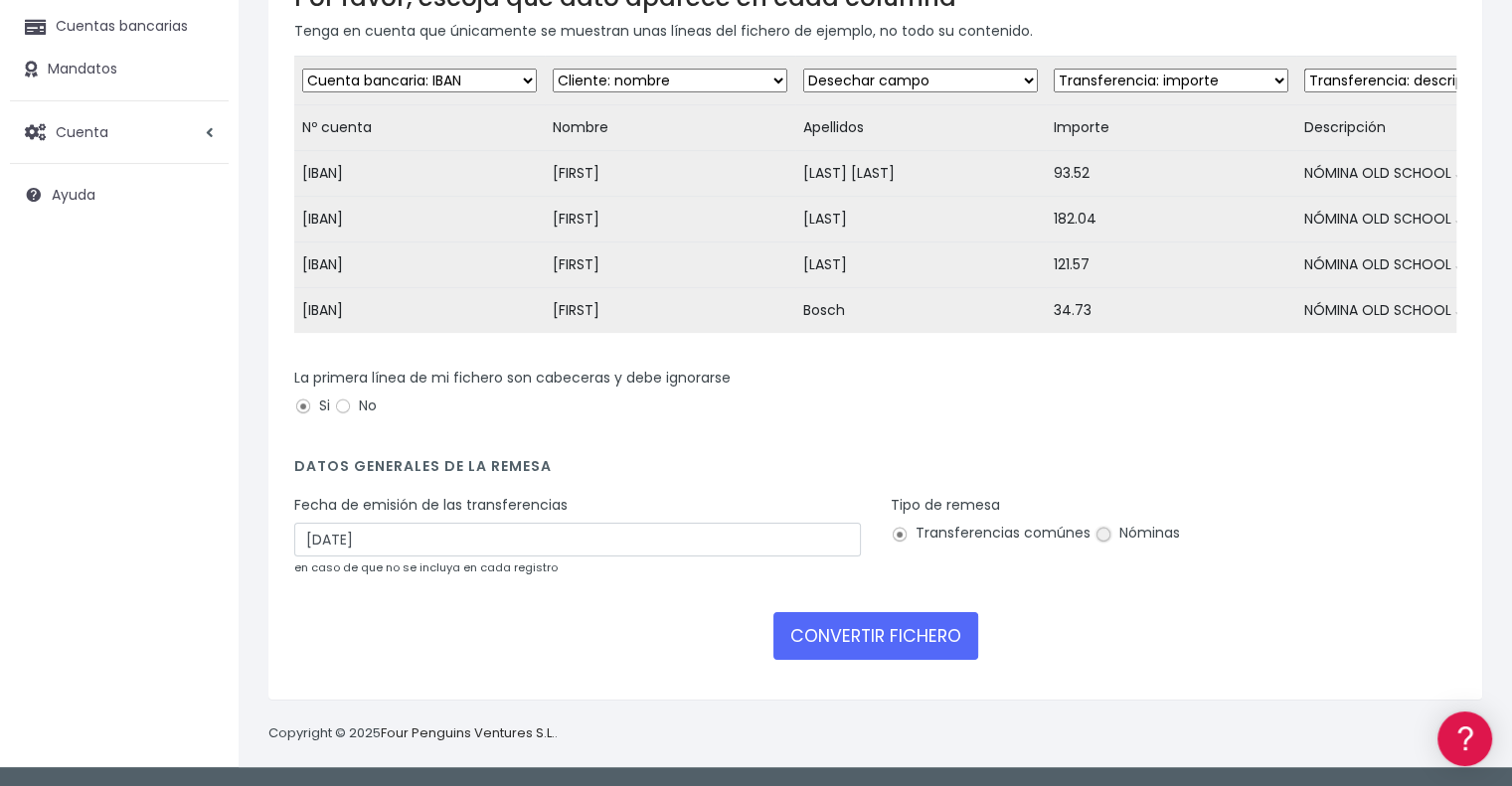 click on "Nóminas" at bounding box center (1103, 535) 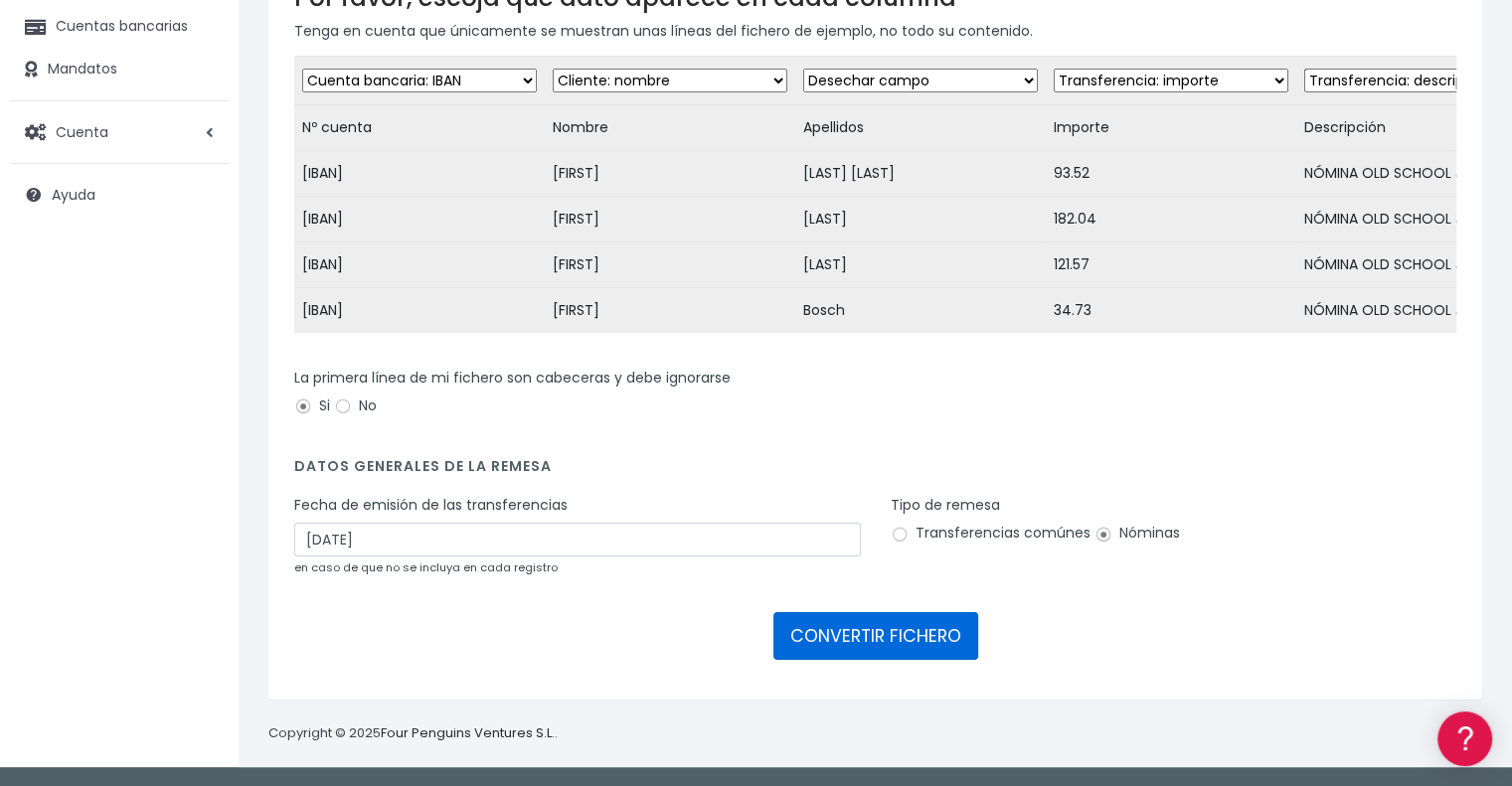 click on "CONVERTIR FICHERO" at bounding box center (876, 636) 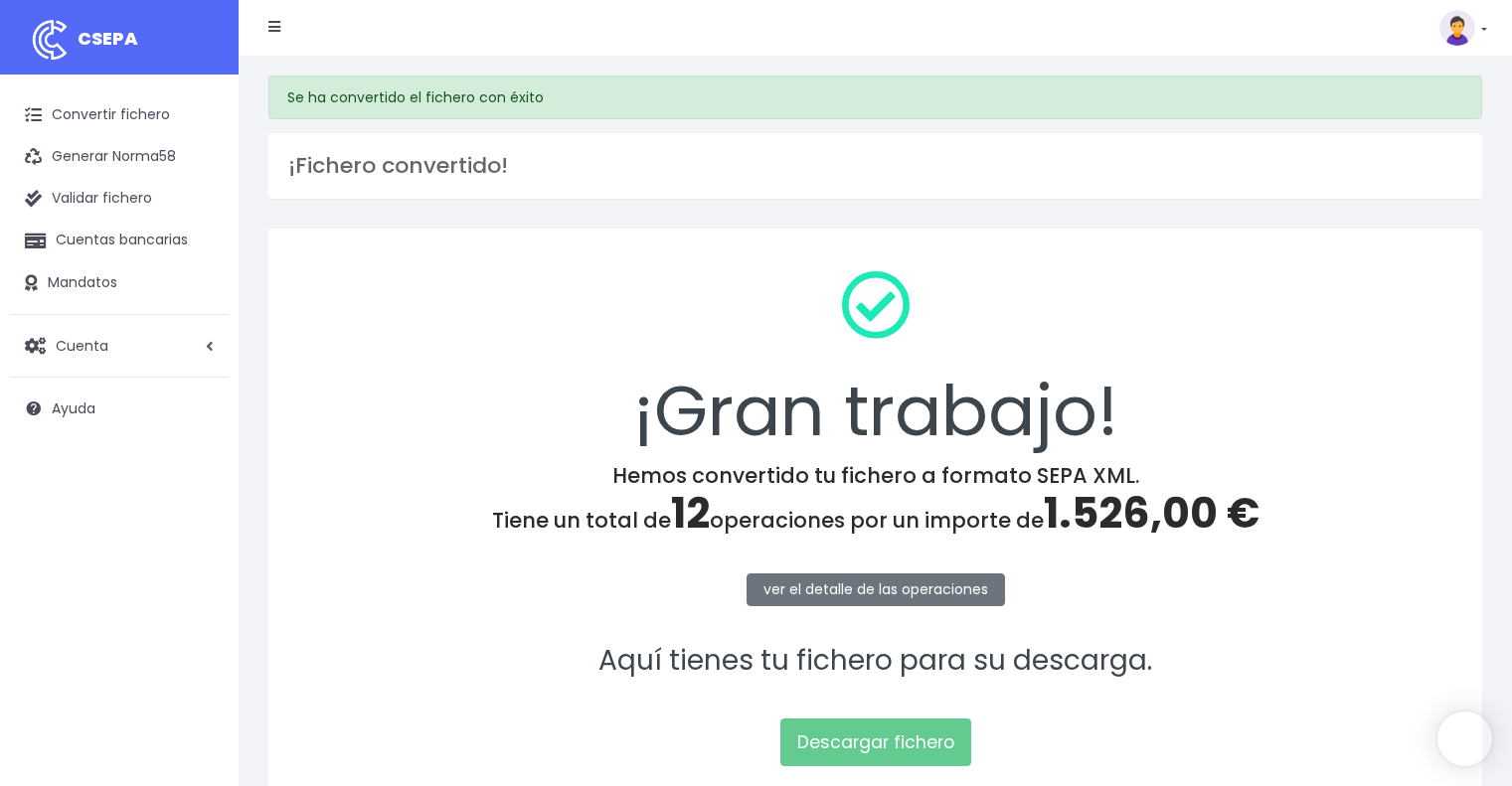 scroll, scrollTop: 0, scrollLeft: 0, axis: both 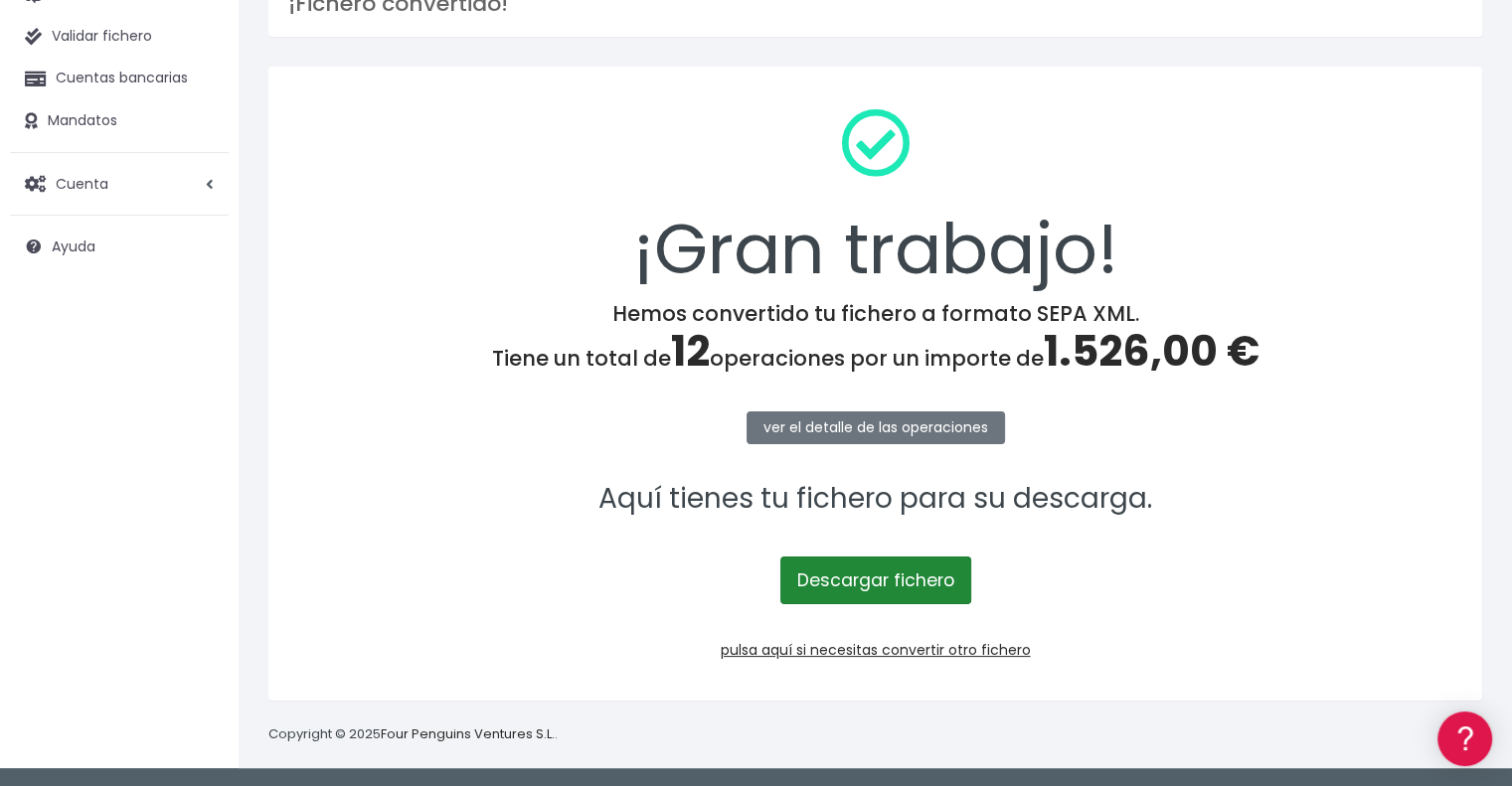 click on "Descargar fichero" at bounding box center [876, 580] 